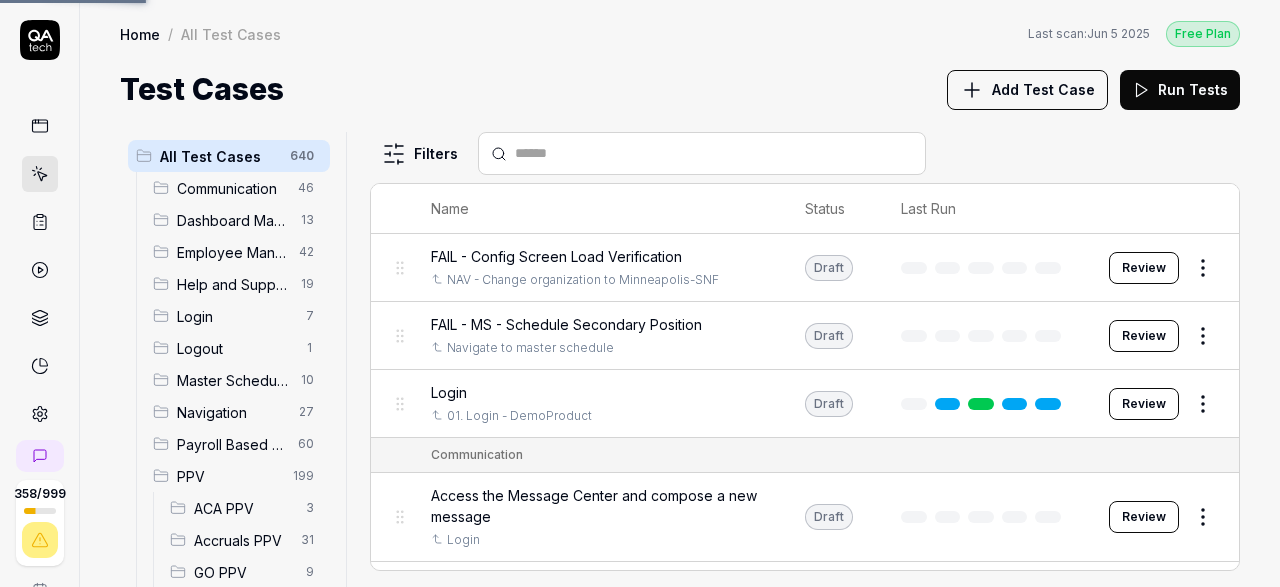 scroll, scrollTop: 0, scrollLeft: 0, axis: both 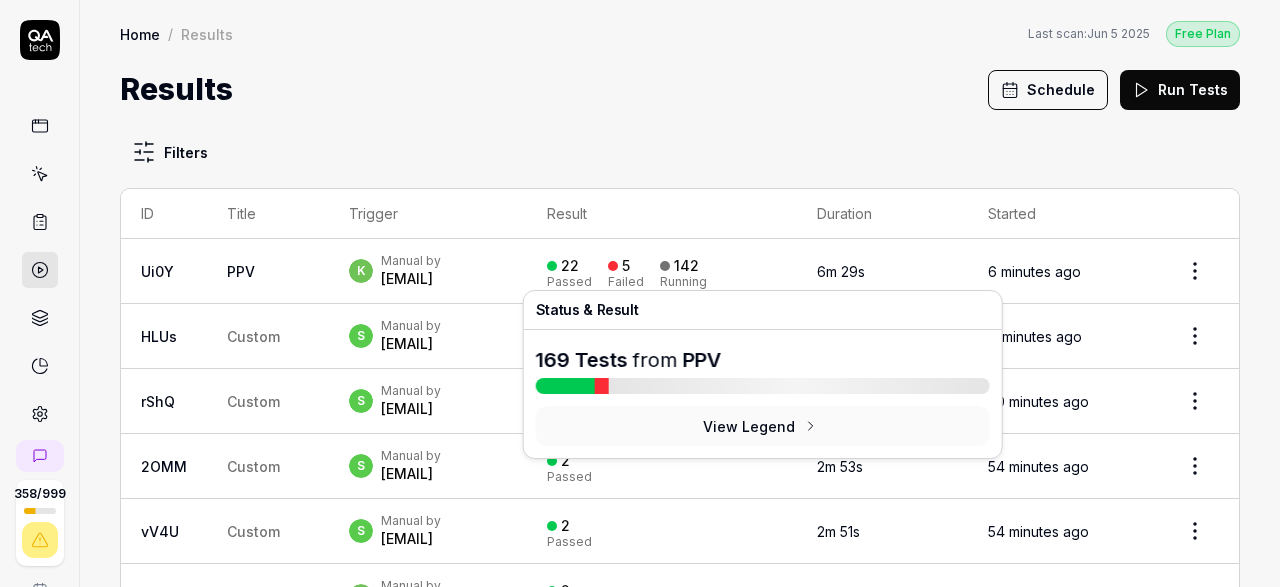 click on "5" at bounding box center [619, 266] 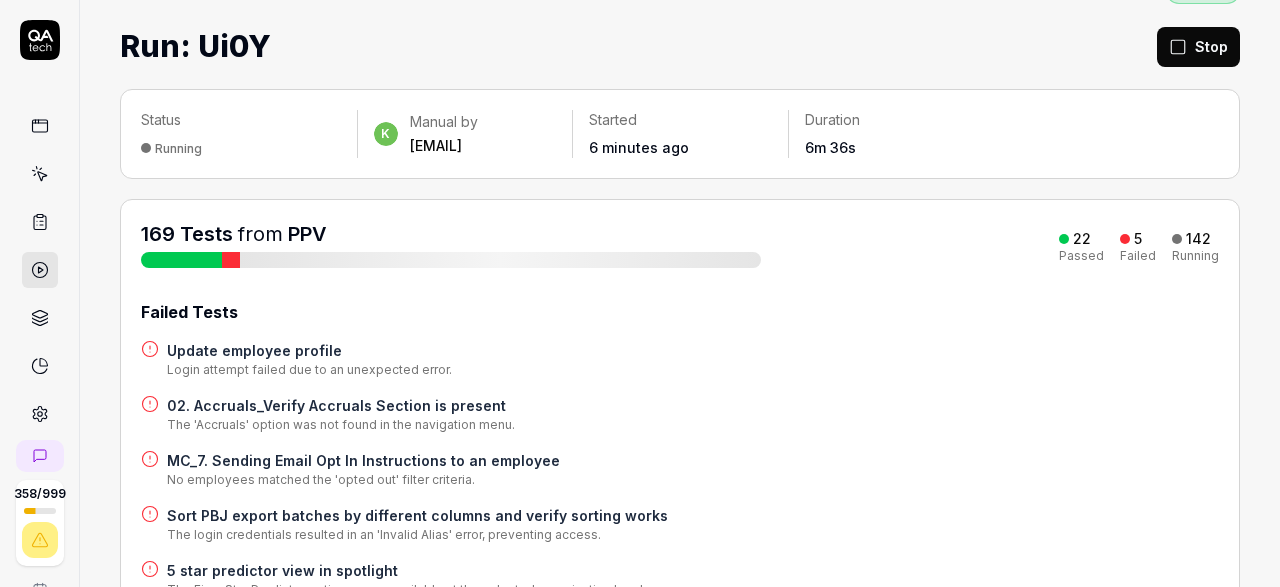 scroll, scrollTop: 47, scrollLeft: 0, axis: vertical 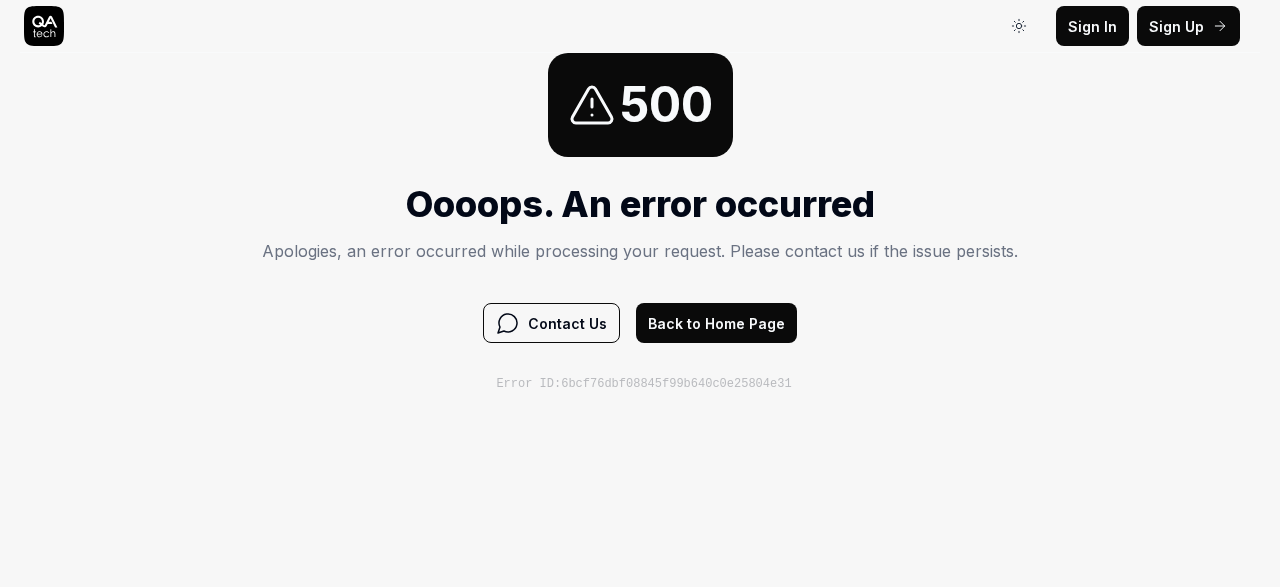 click on "Back to Home Page" at bounding box center (716, 323) 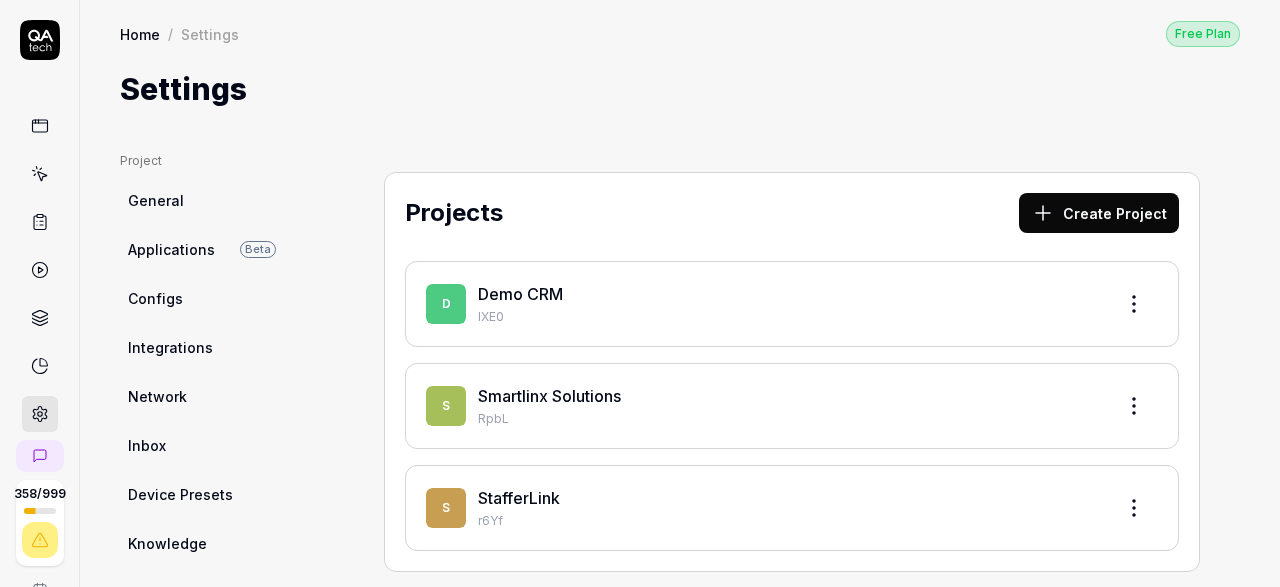 click 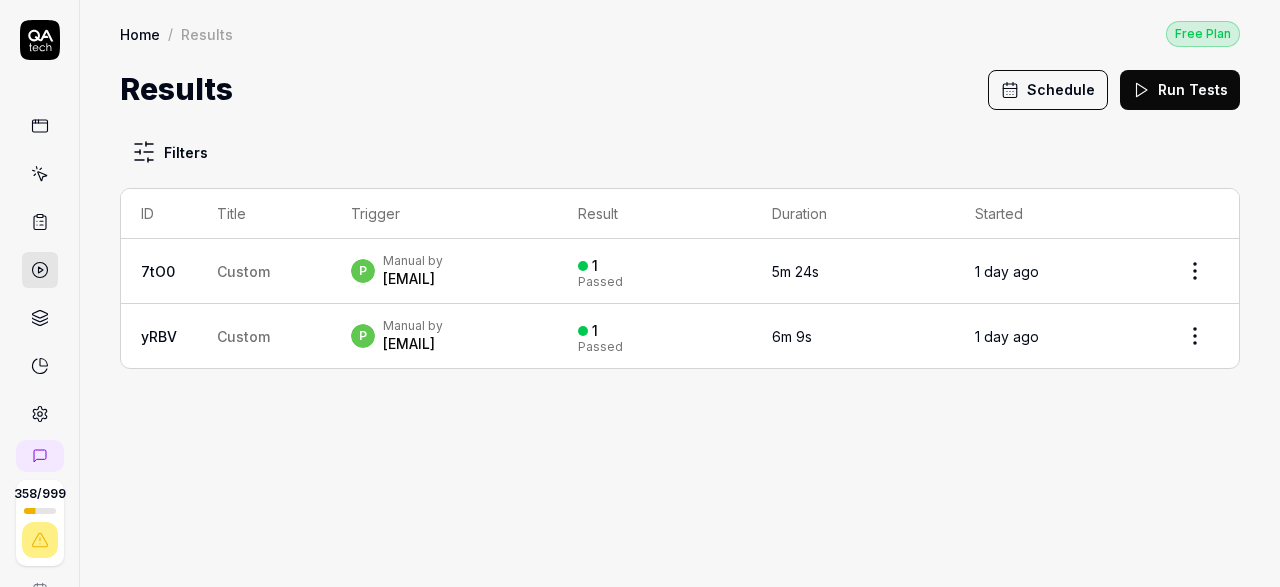 click 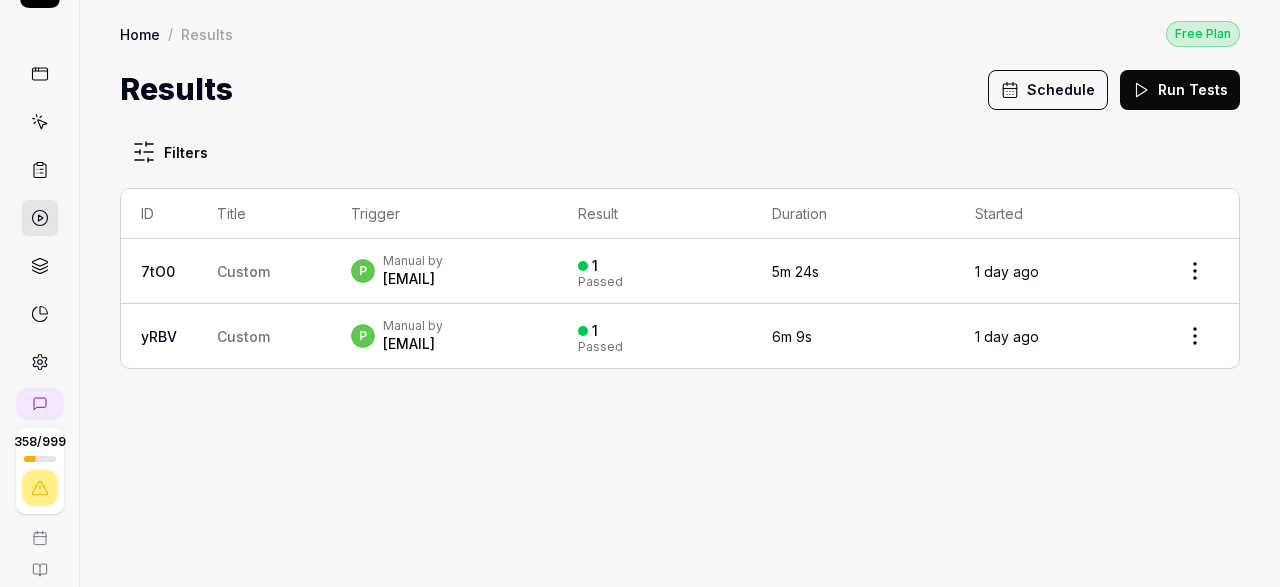 scroll, scrollTop: 57, scrollLeft: 0, axis: vertical 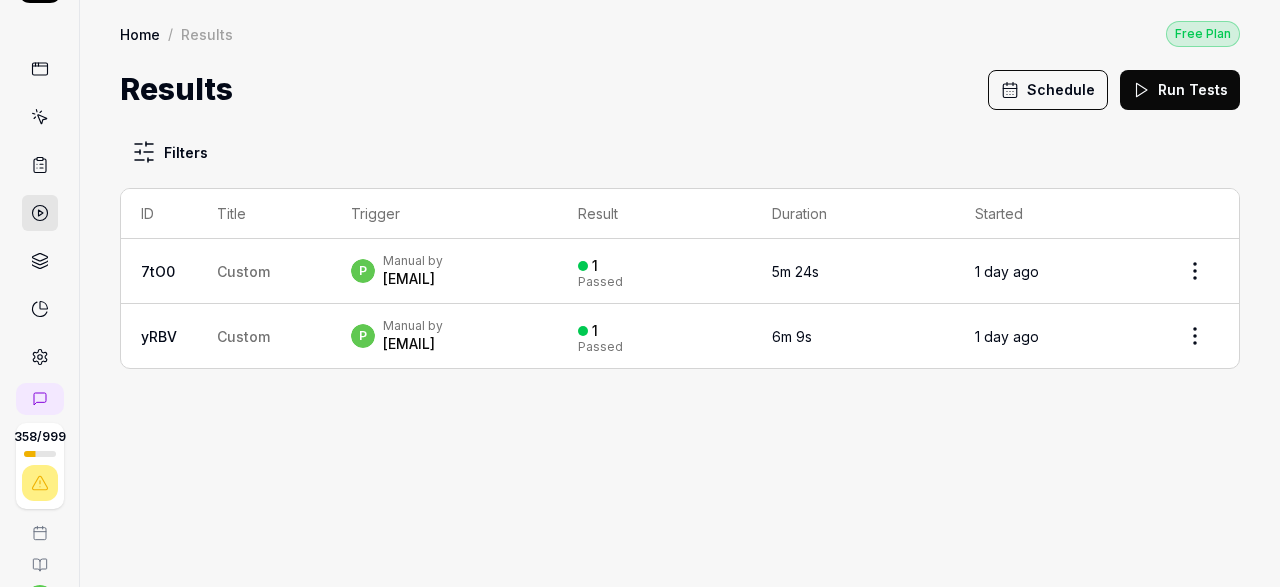 click 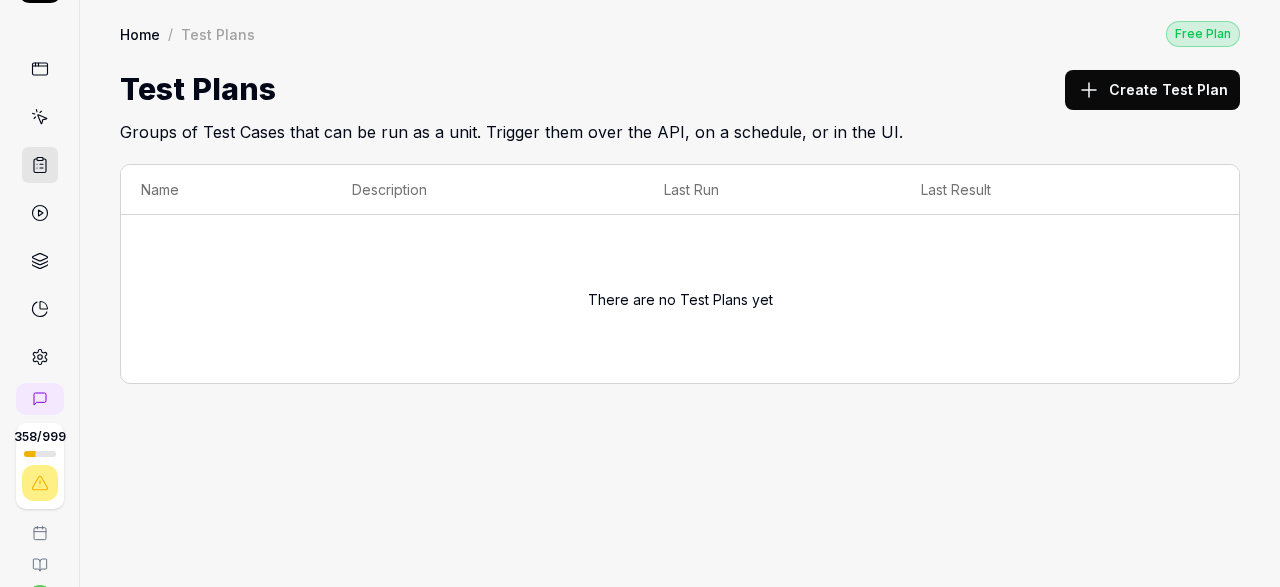 click 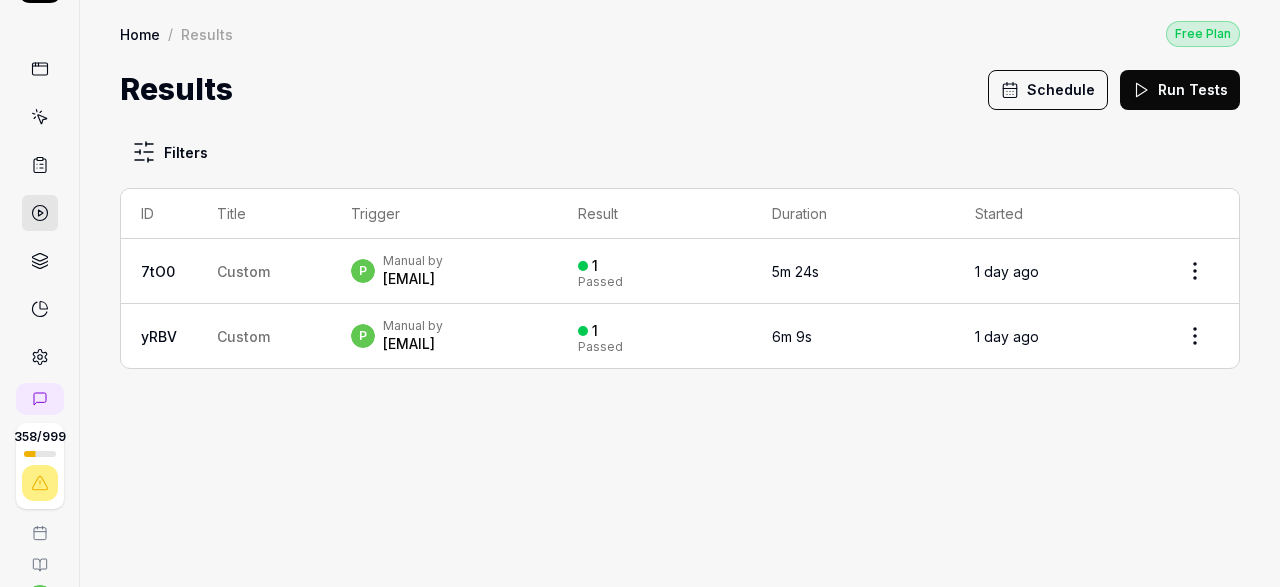 click 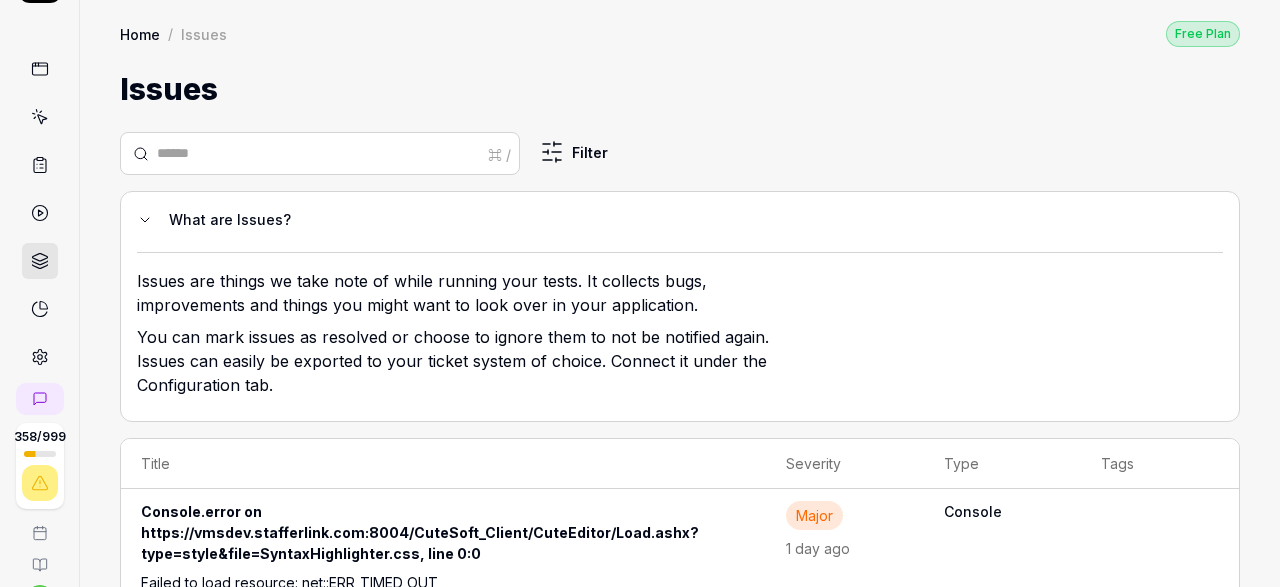 scroll, scrollTop: 84, scrollLeft: 0, axis: vertical 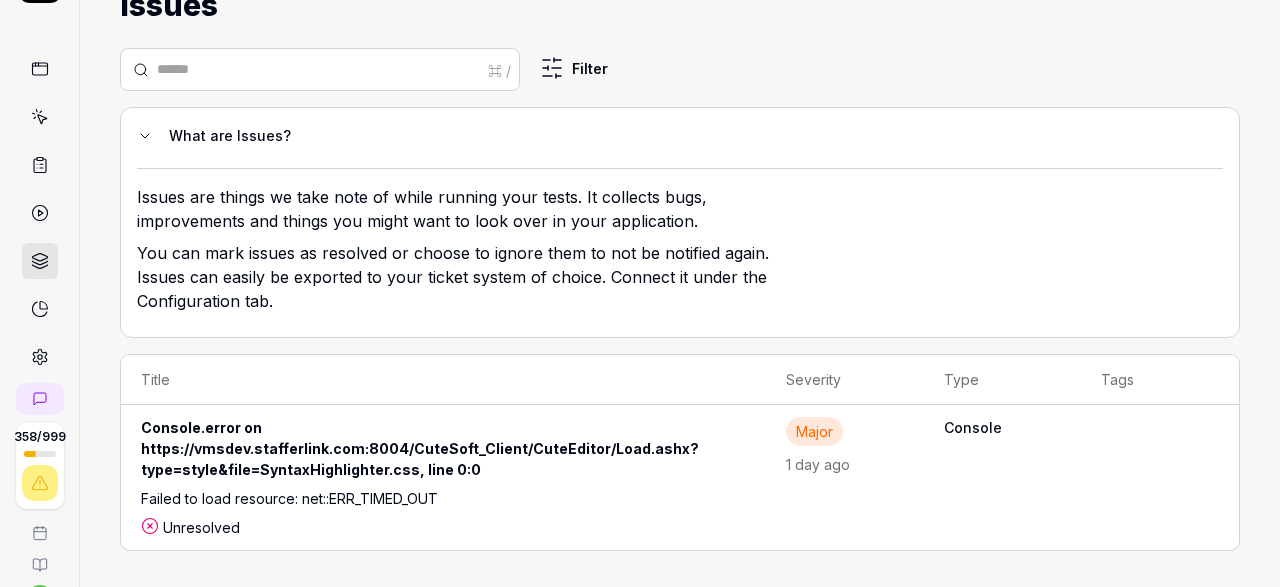click 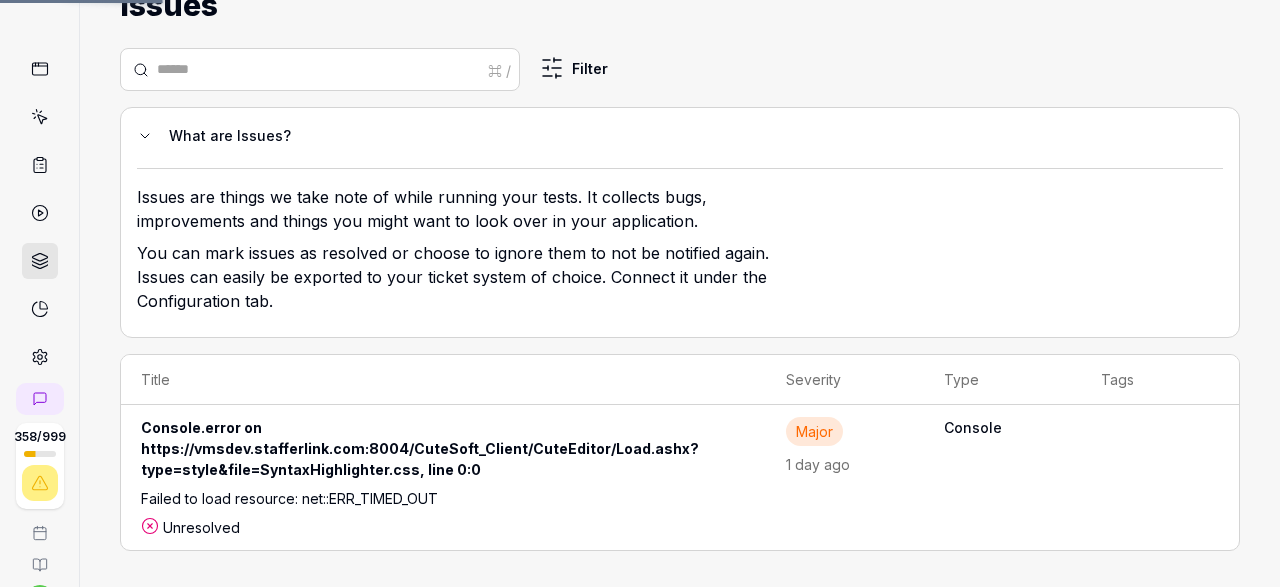 scroll, scrollTop: 0, scrollLeft: 0, axis: both 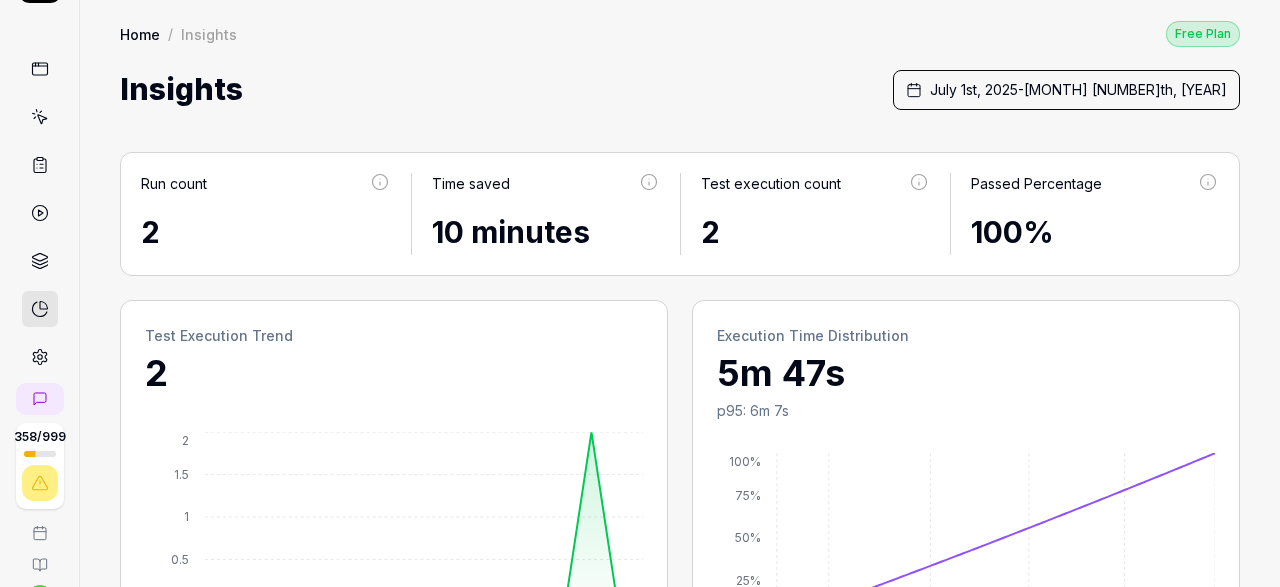 click 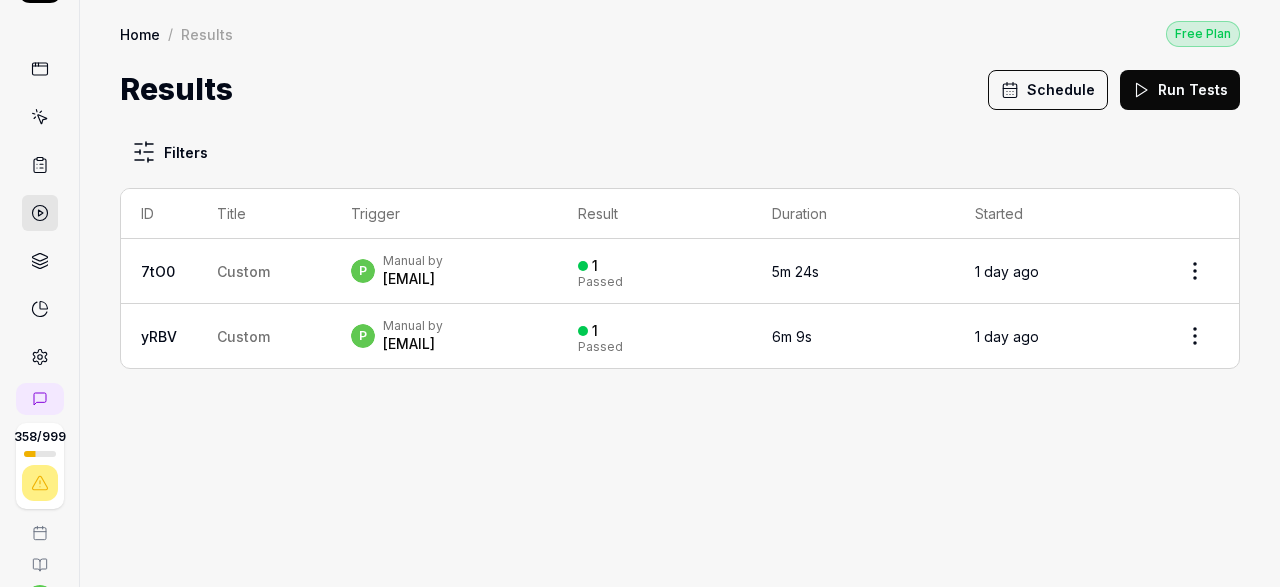 click at bounding box center (40, 213) 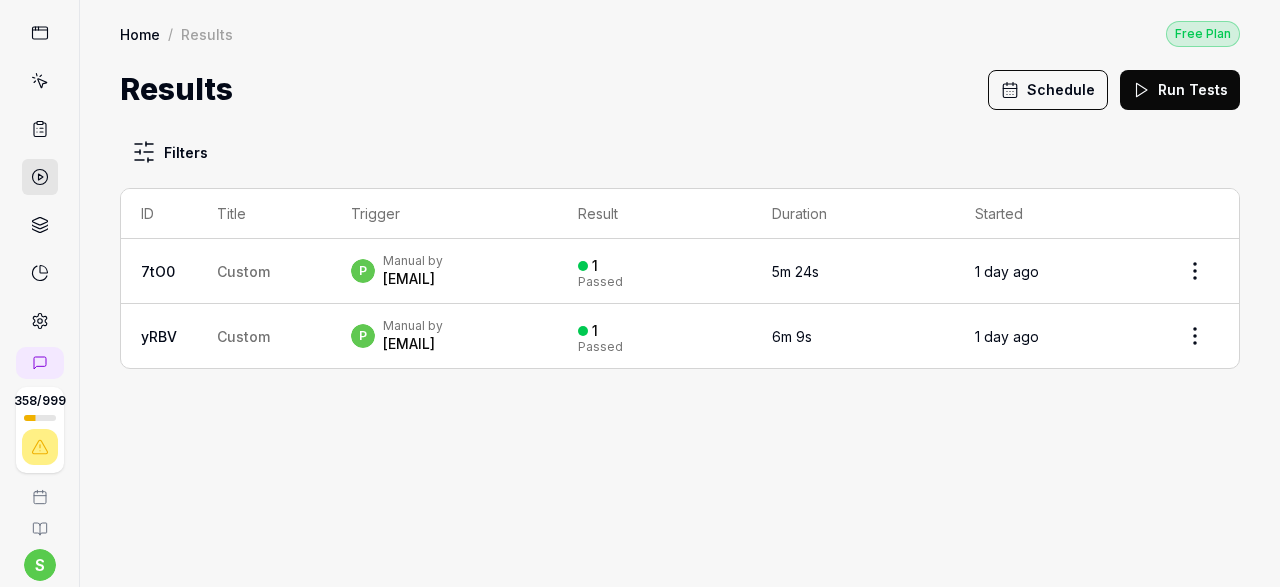 scroll, scrollTop: 226, scrollLeft: 0, axis: vertical 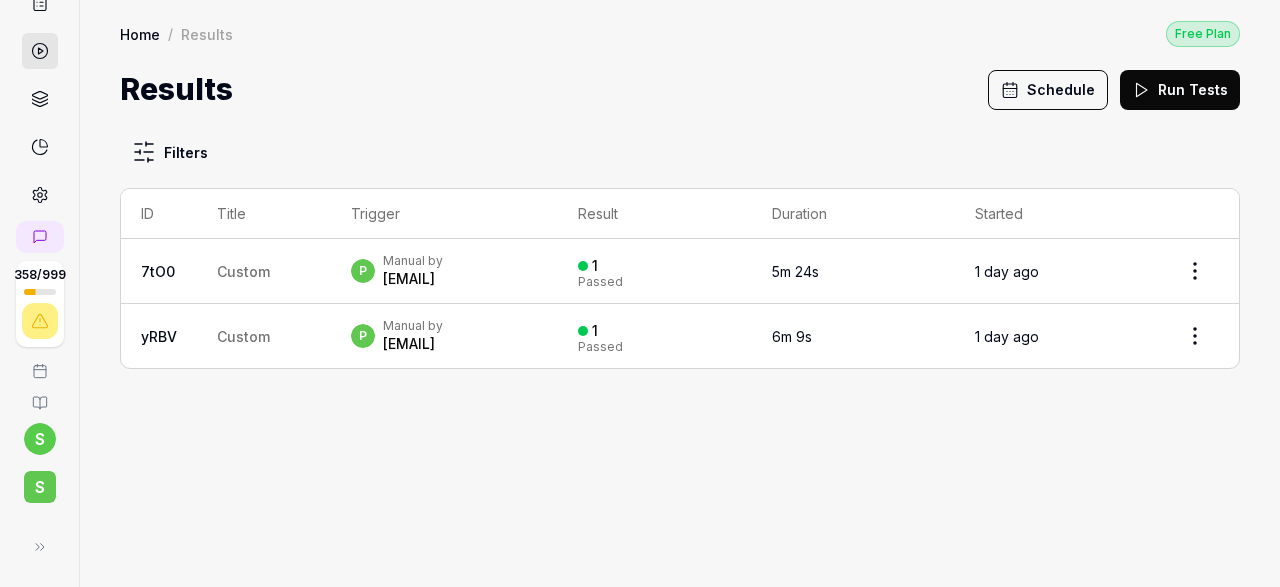 click on "Filters ID Title Trigger Result Duration Started 7tO0 Custom p Manual by patrick.daniel@smartlinx.com 1 Passed 5m 24s 1 day ago yRBV Custom p Manual by patrick.daniel@smartlinx.com 1 Passed 6m 9s 1 day ago" at bounding box center (680, 349) 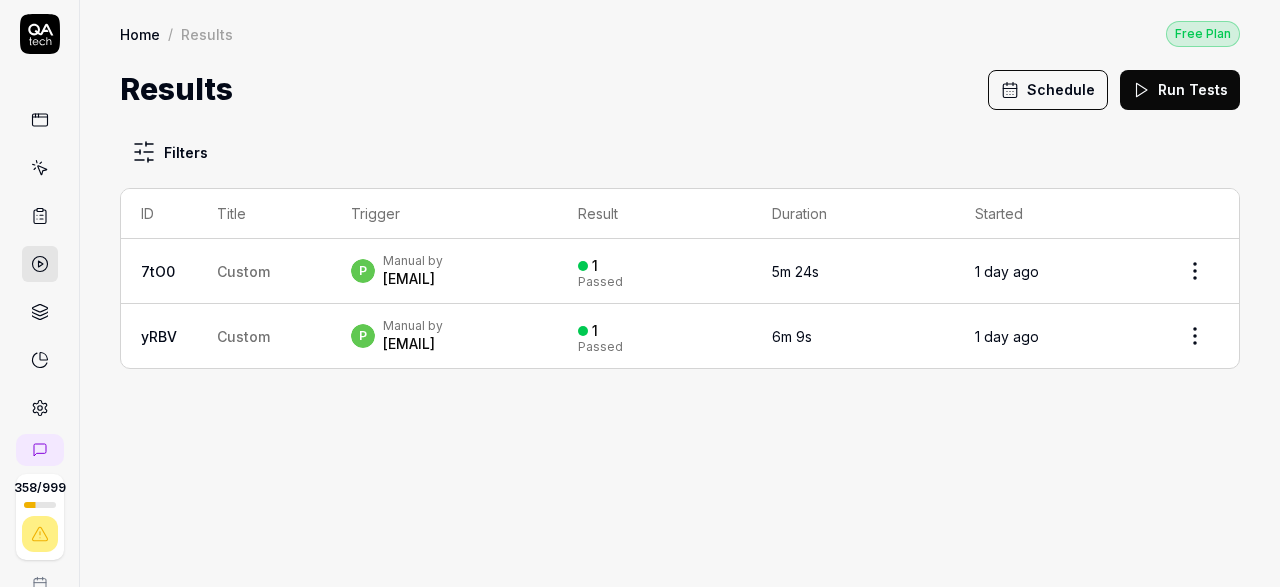 scroll, scrollTop: 0, scrollLeft: 0, axis: both 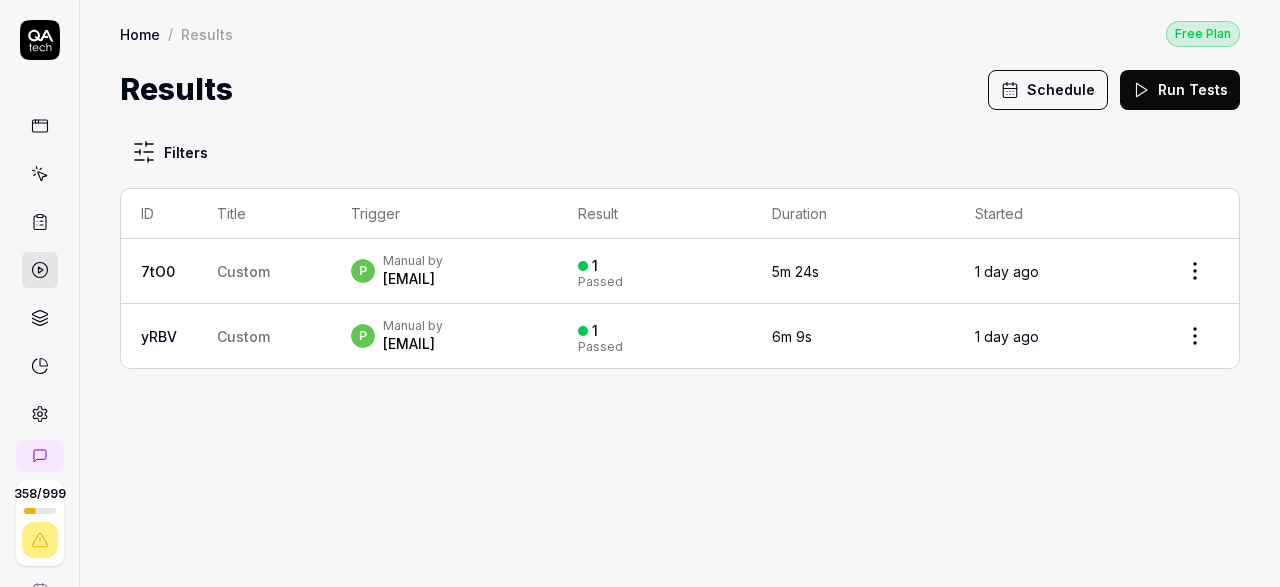 click 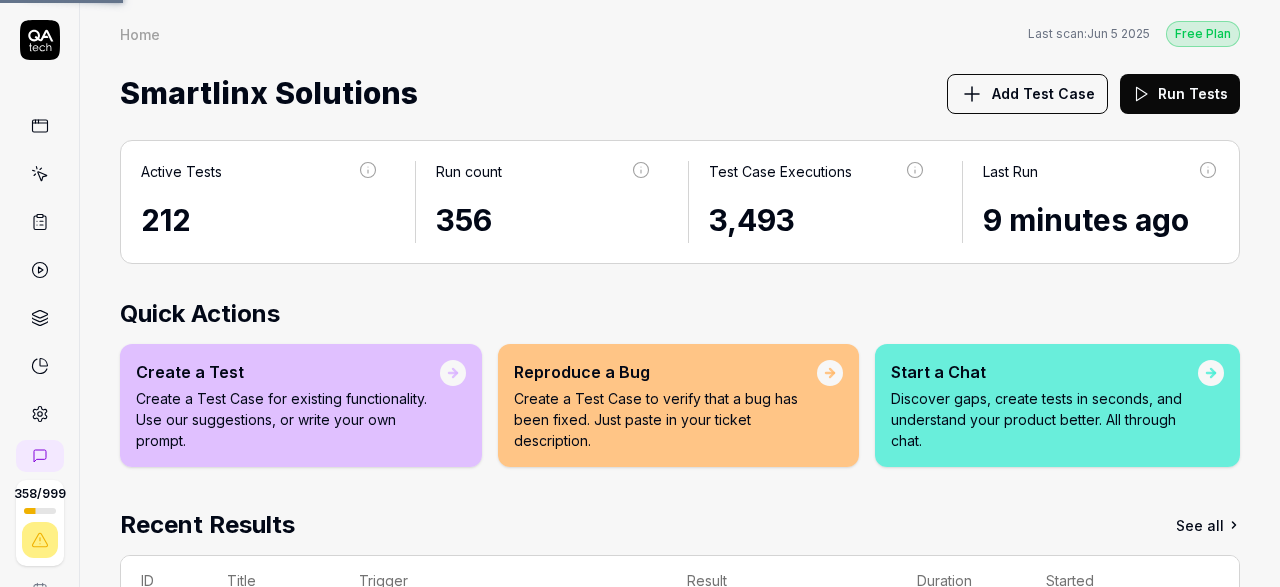 scroll, scrollTop: 0, scrollLeft: 0, axis: both 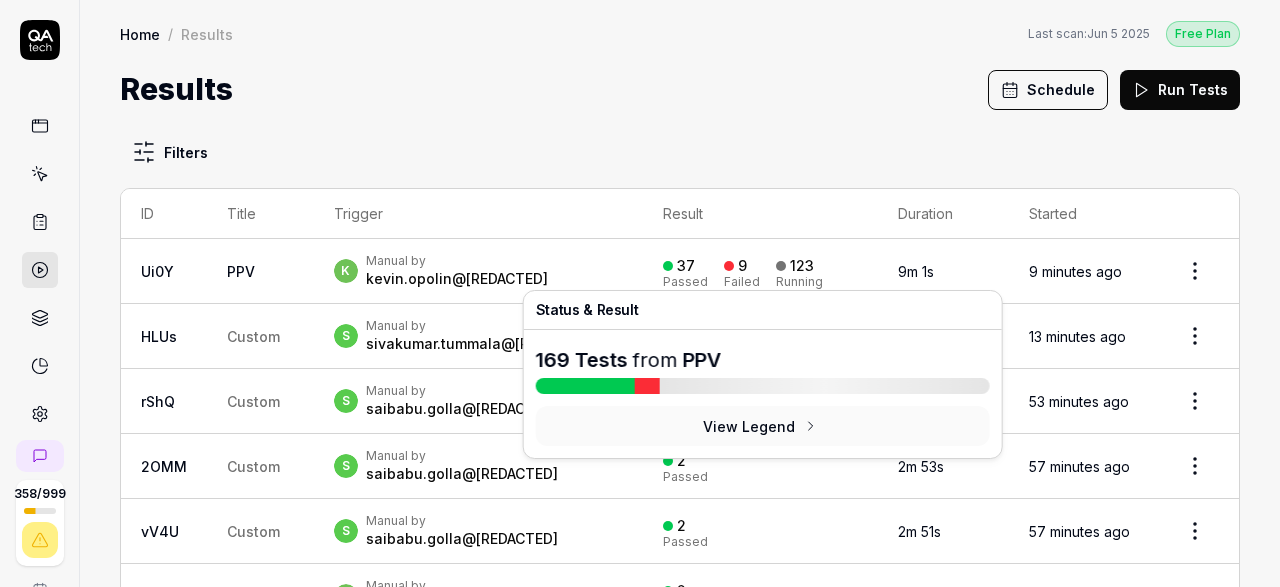 click on "9" at bounding box center (742, 266) 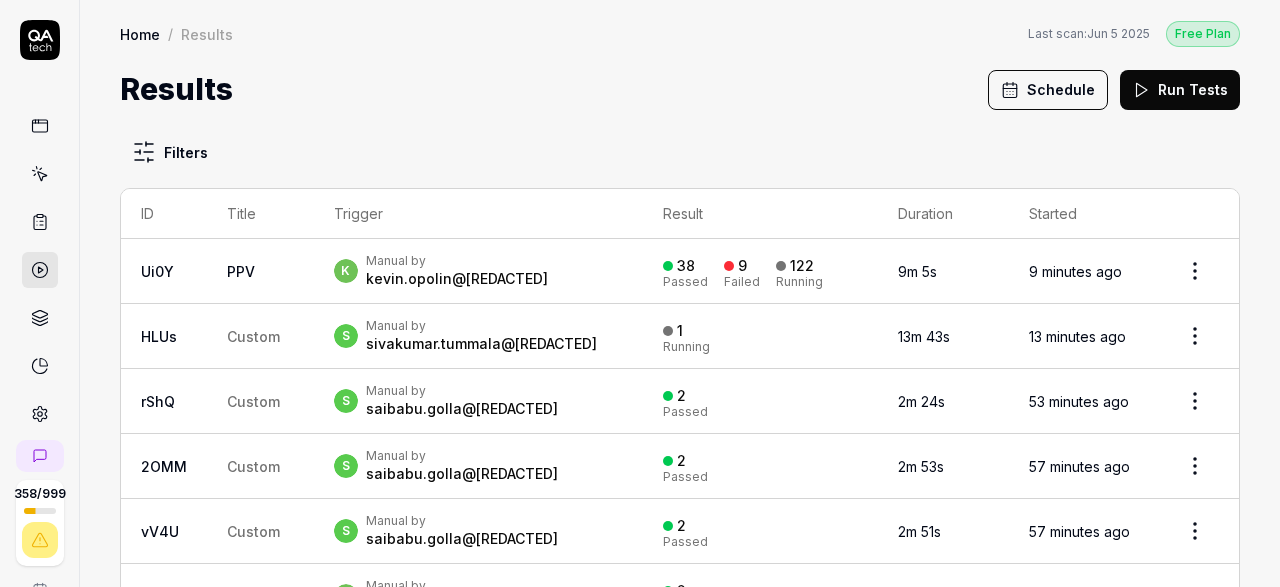 click on "9" at bounding box center (742, 266) 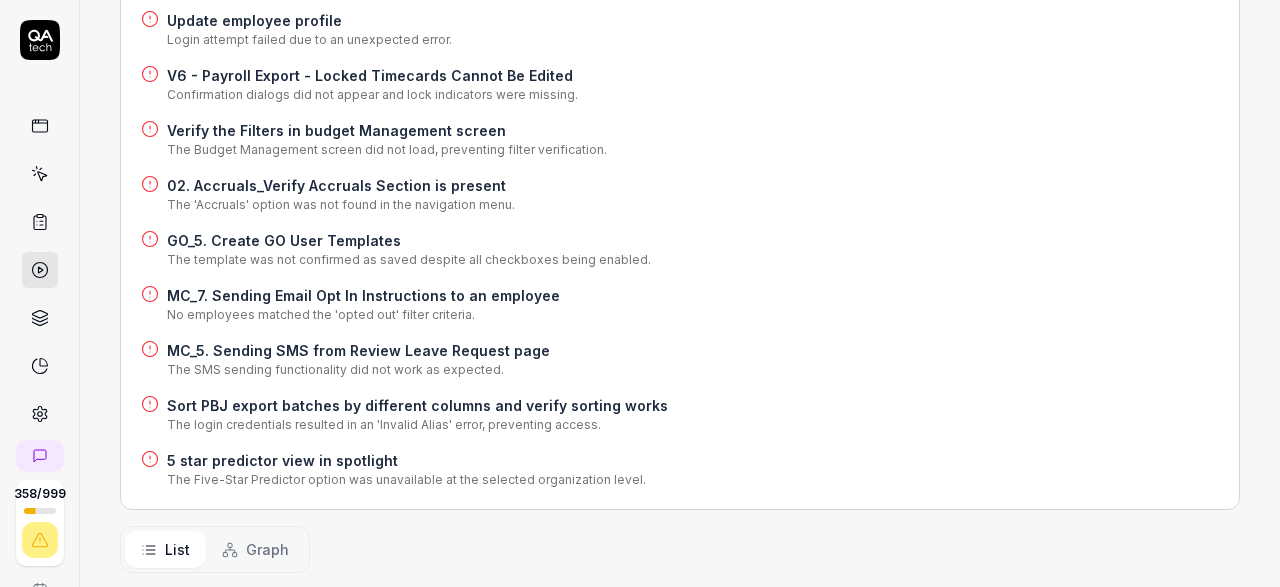 scroll, scrollTop: 309, scrollLeft: 0, axis: vertical 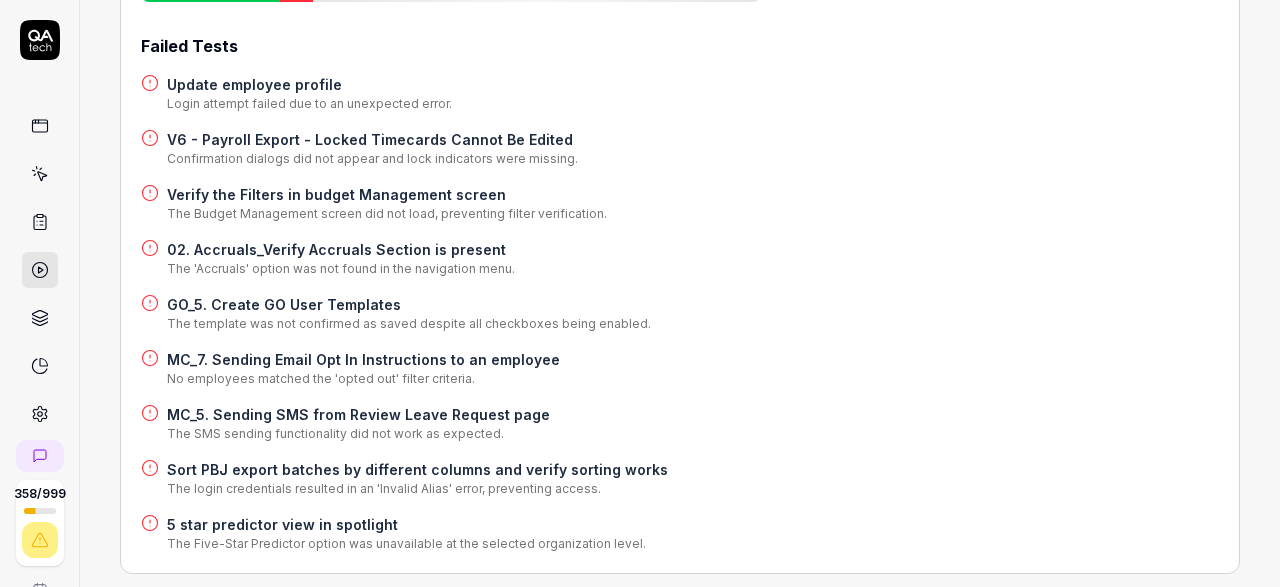 click on "02. Accruals_Verify Accruals Section is present" at bounding box center [341, 249] 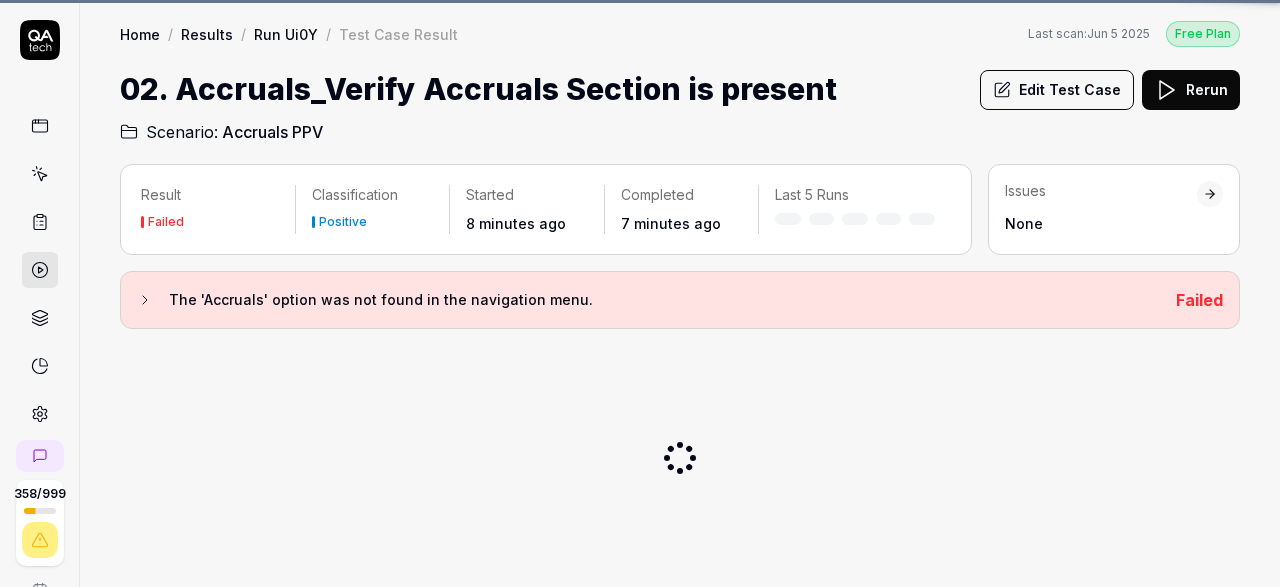 scroll, scrollTop: 0, scrollLeft: 0, axis: both 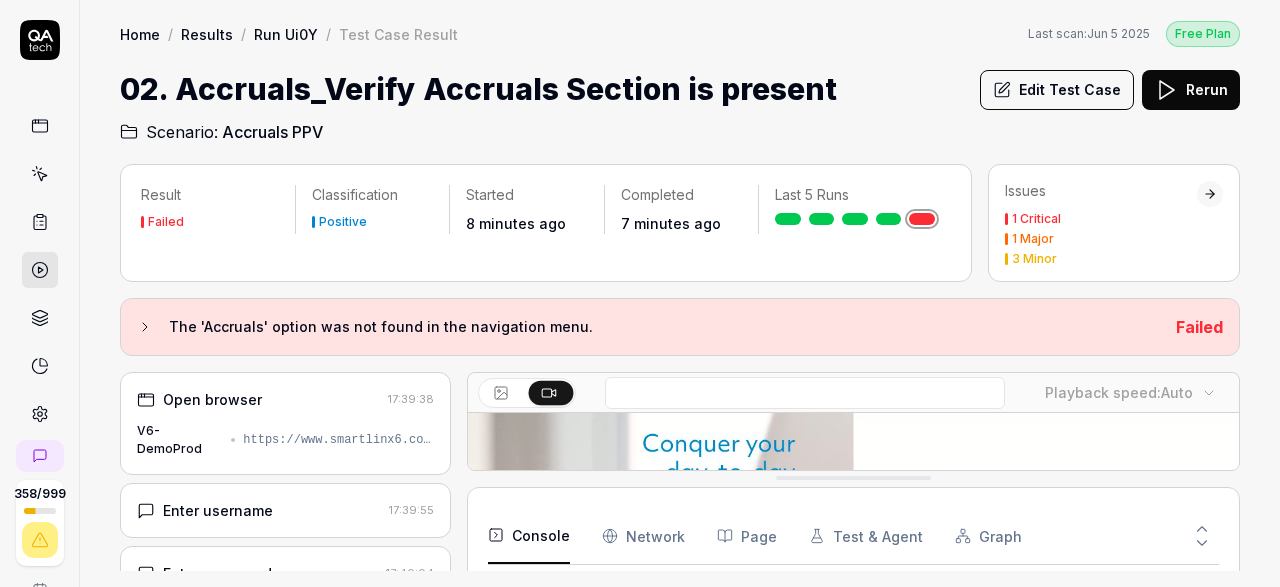 click on "Edit Test Case" at bounding box center (1057, 90) 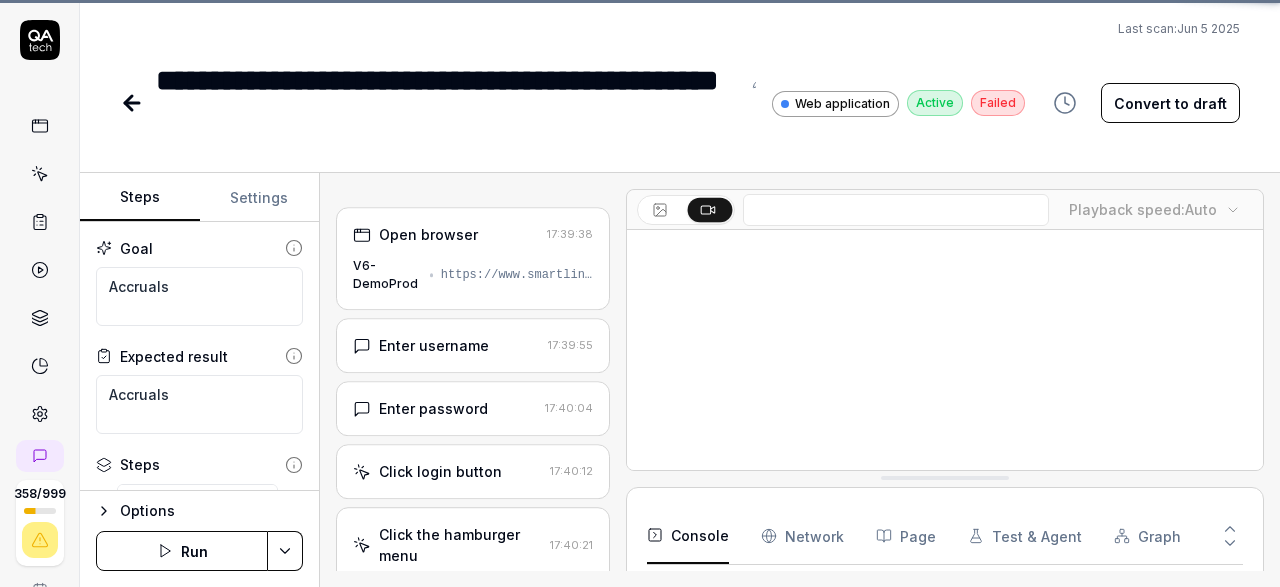 scroll, scrollTop: 786, scrollLeft: 0, axis: vertical 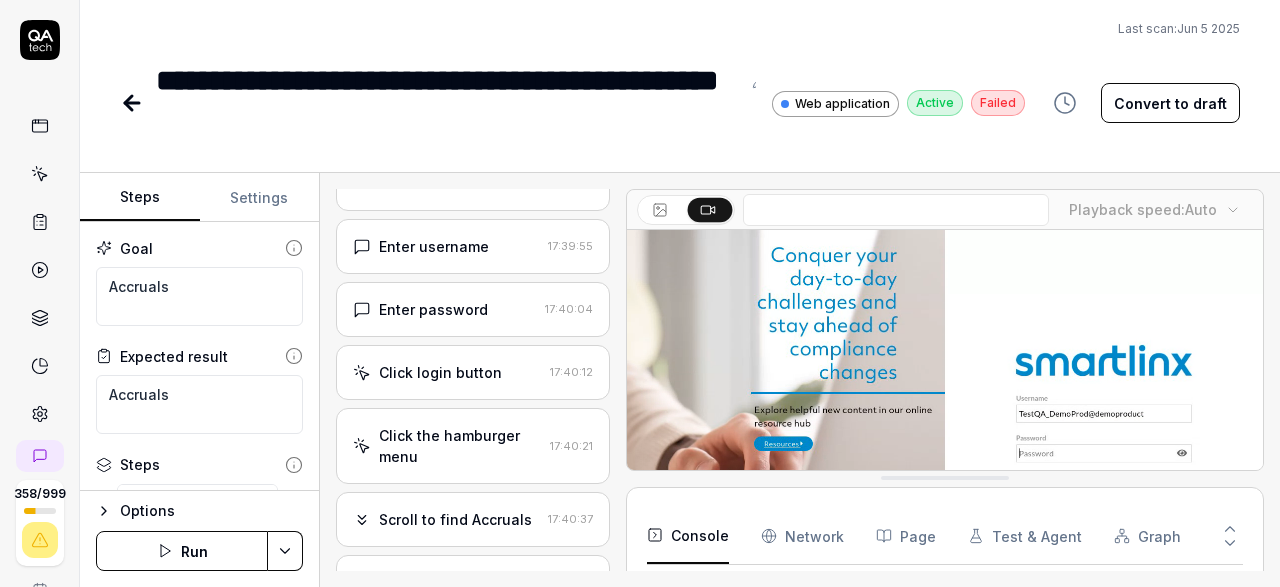 click on "Click the  hamburger menu" at bounding box center [460, 446] 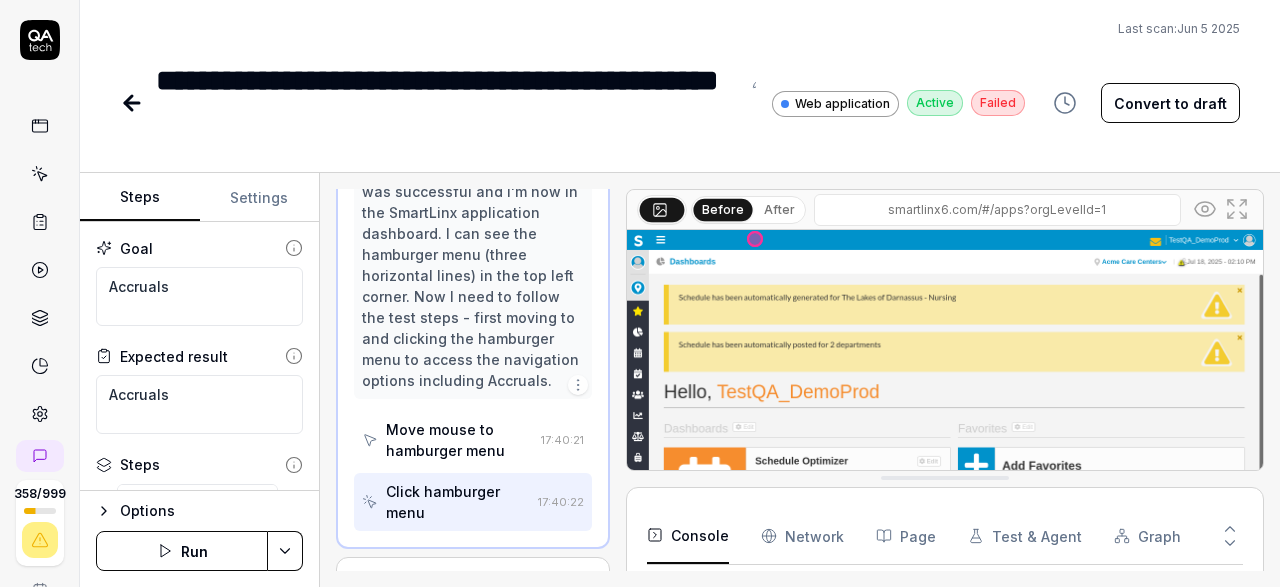 scroll, scrollTop: 414, scrollLeft: 0, axis: vertical 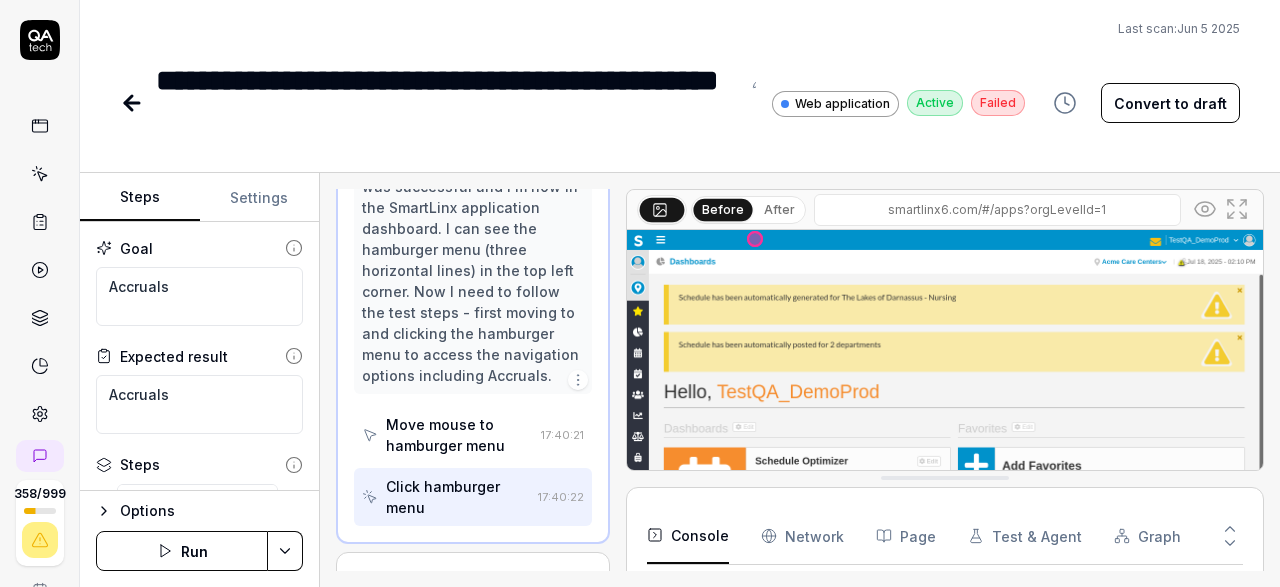 click on "Move mouse to hamburger menu" at bounding box center (459, 435) 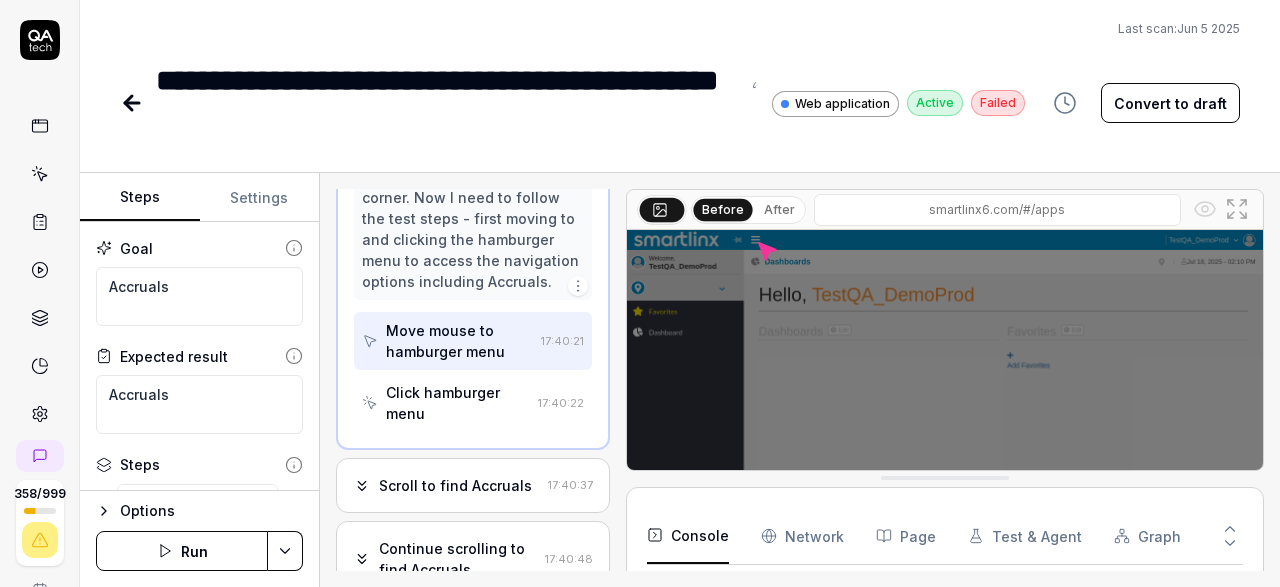 scroll, scrollTop: 511, scrollLeft: 0, axis: vertical 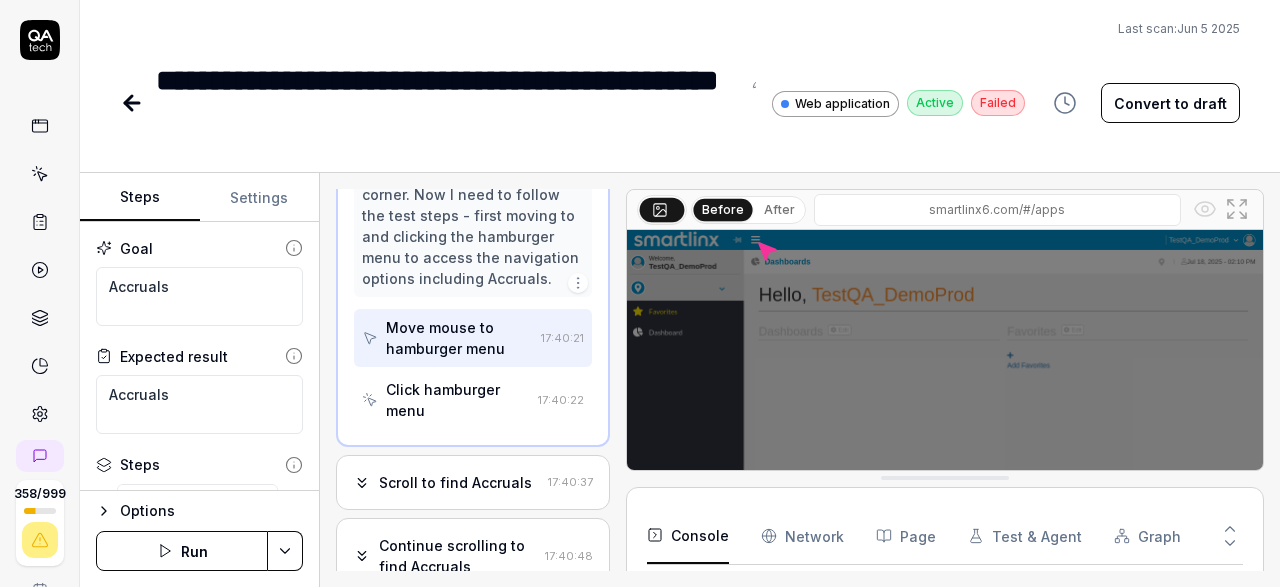 click on "Click hamburger menu" at bounding box center (458, 400) 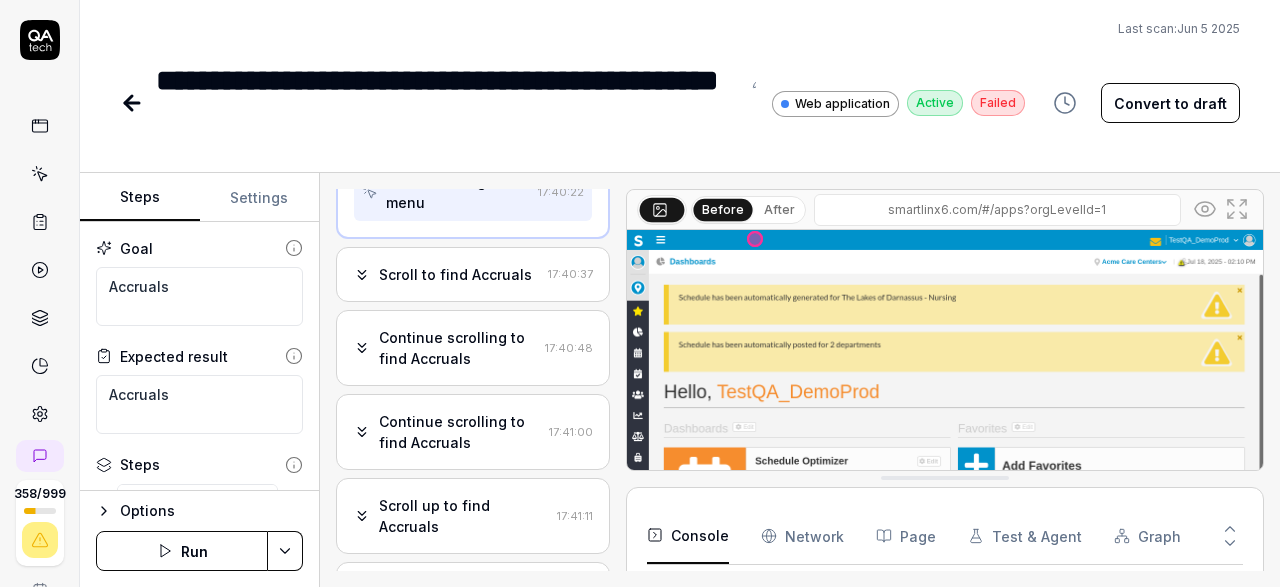 scroll, scrollTop: 720, scrollLeft: 0, axis: vertical 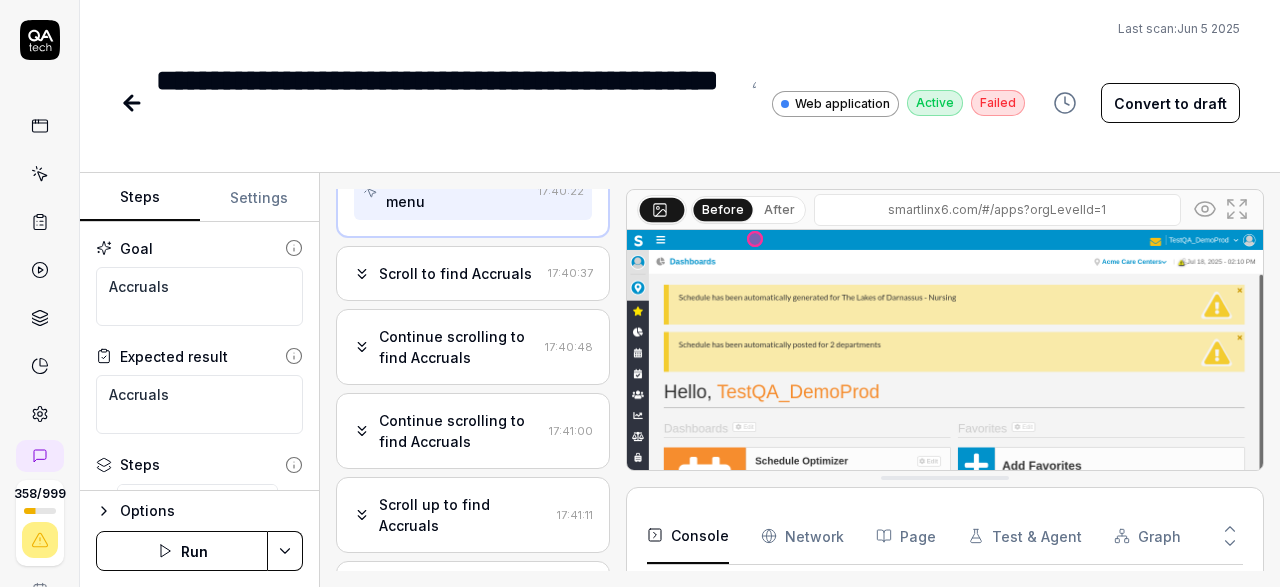 click on "Scroll to find Accruals" at bounding box center [455, 273] 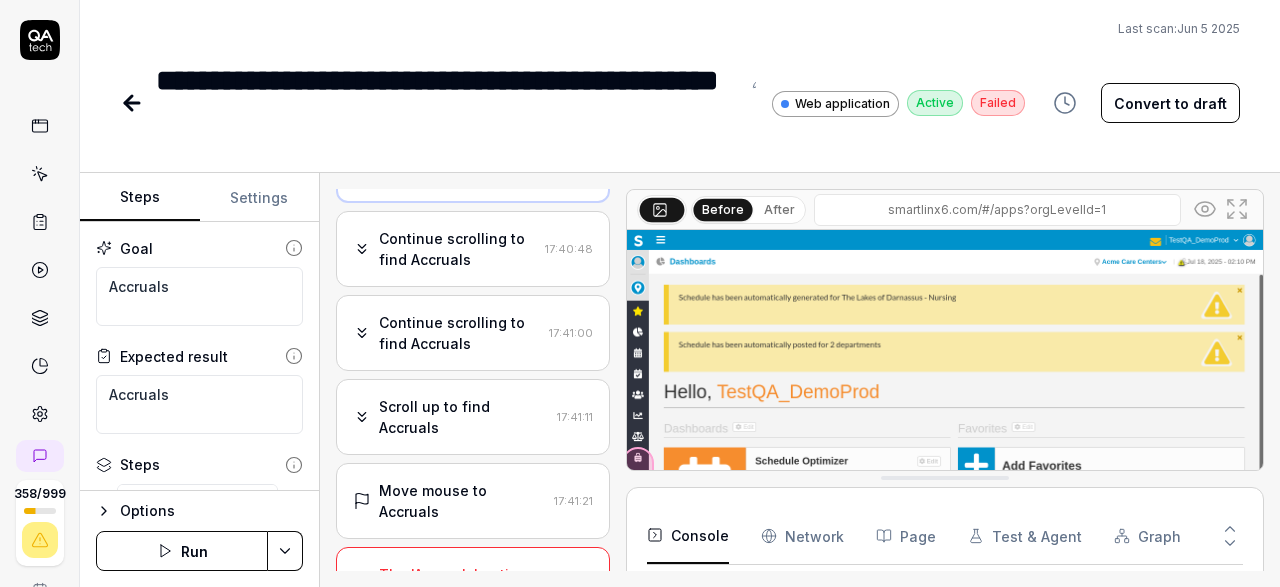 scroll, scrollTop: 780, scrollLeft: 0, axis: vertical 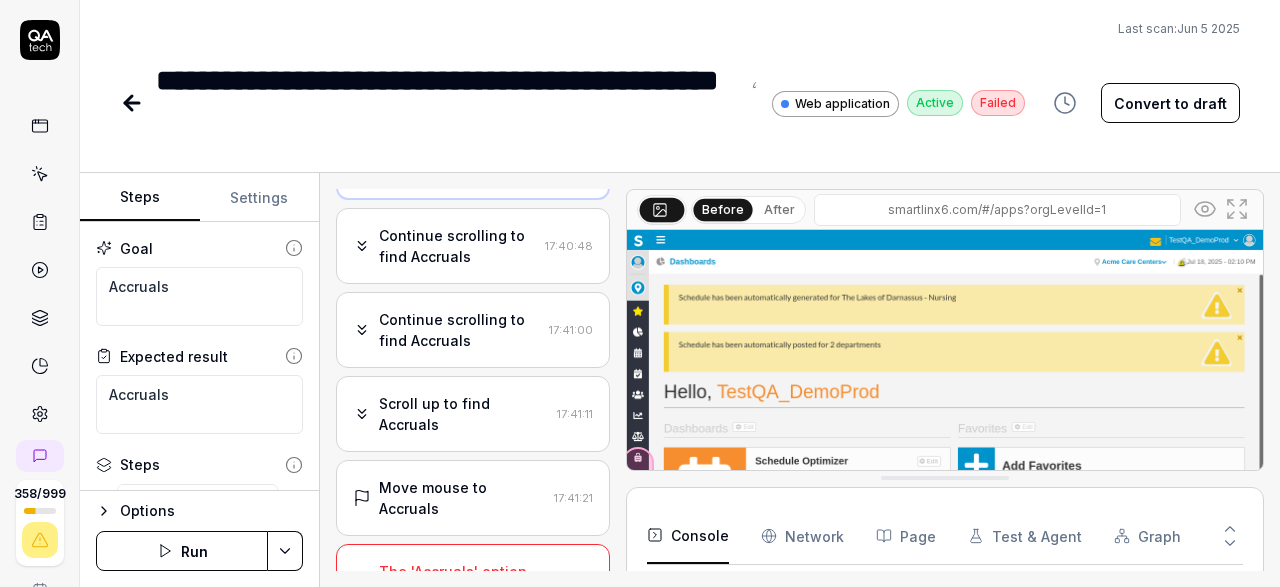 click on "Run" at bounding box center (182, 551) 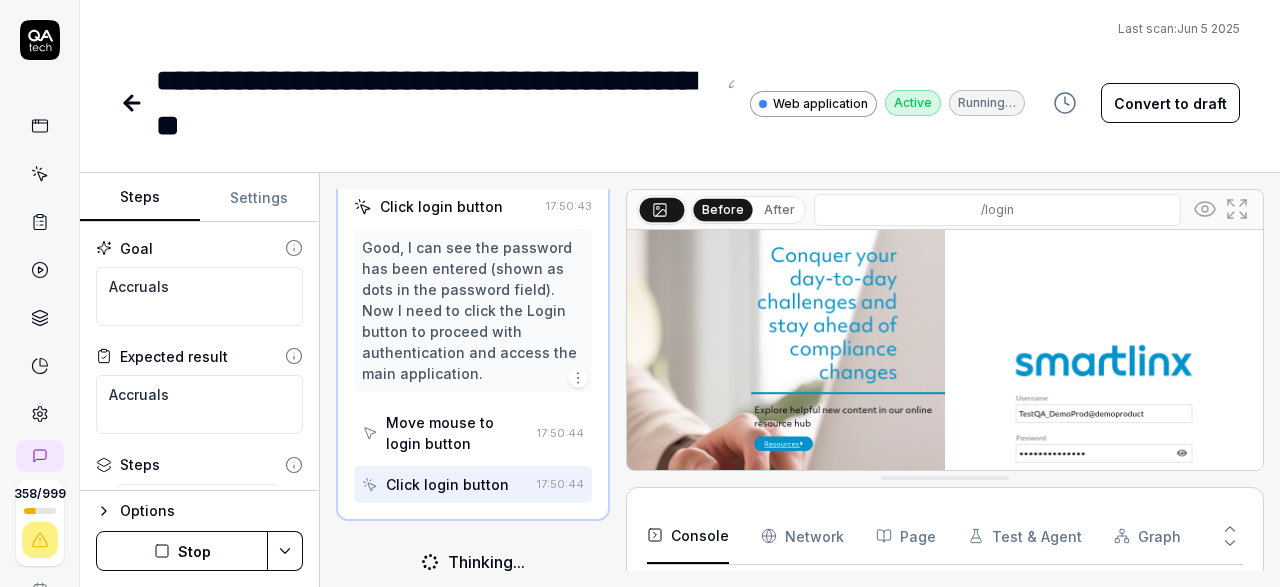 scroll, scrollTop: 239, scrollLeft: 0, axis: vertical 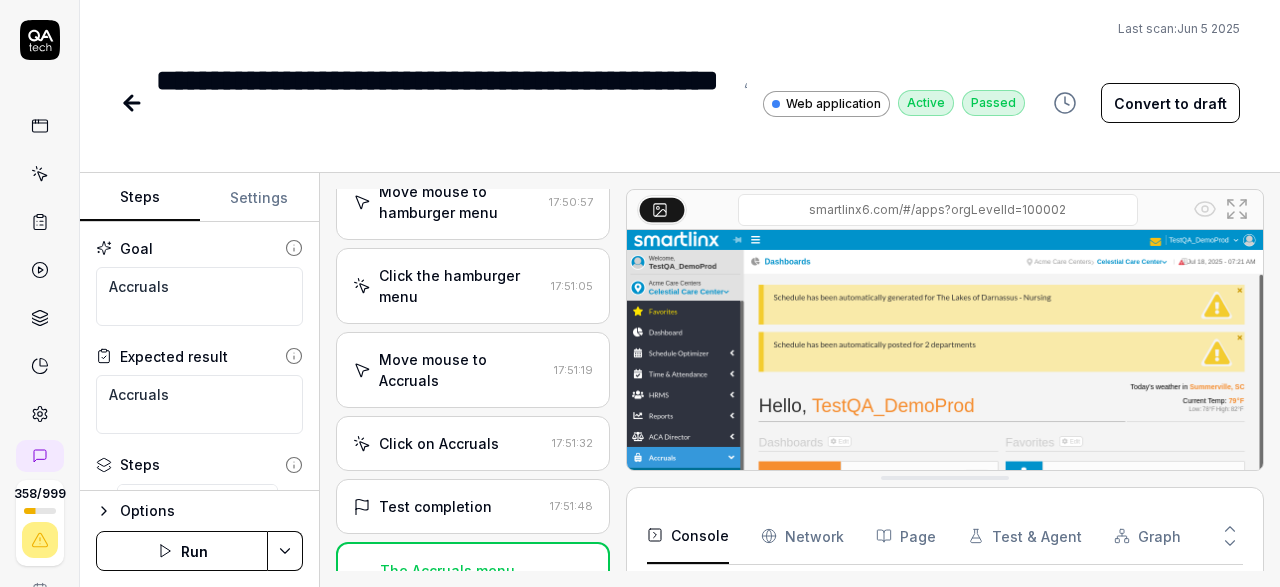 type on "*" 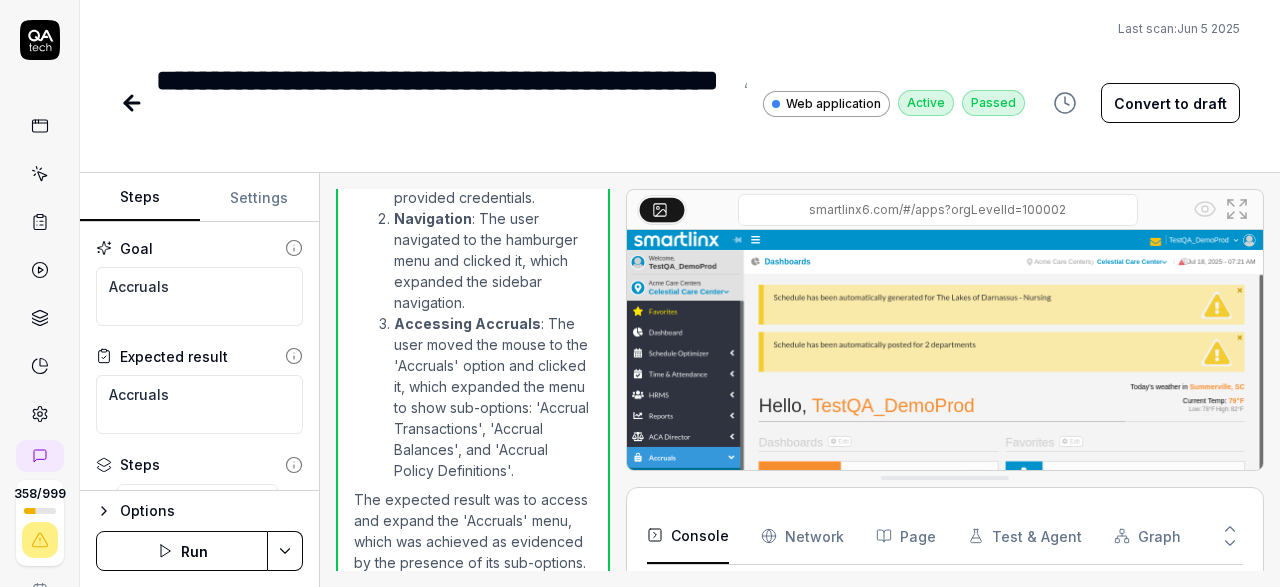 scroll, scrollTop: 1097, scrollLeft: 0, axis: vertical 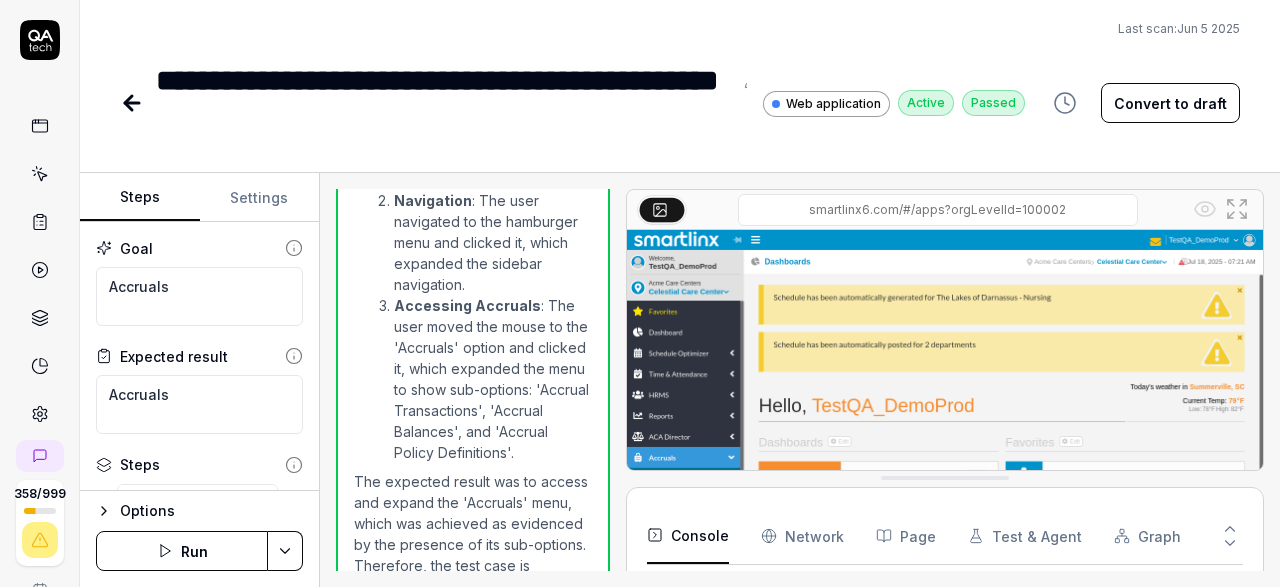 click 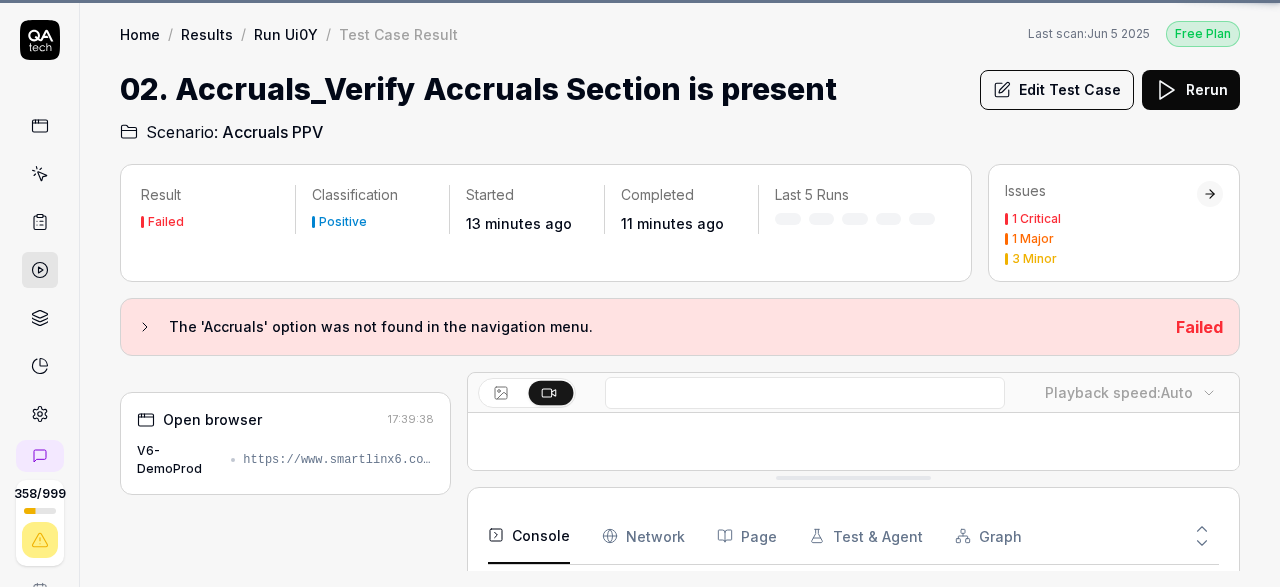 scroll, scrollTop: 147, scrollLeft: 0, axis: vertical 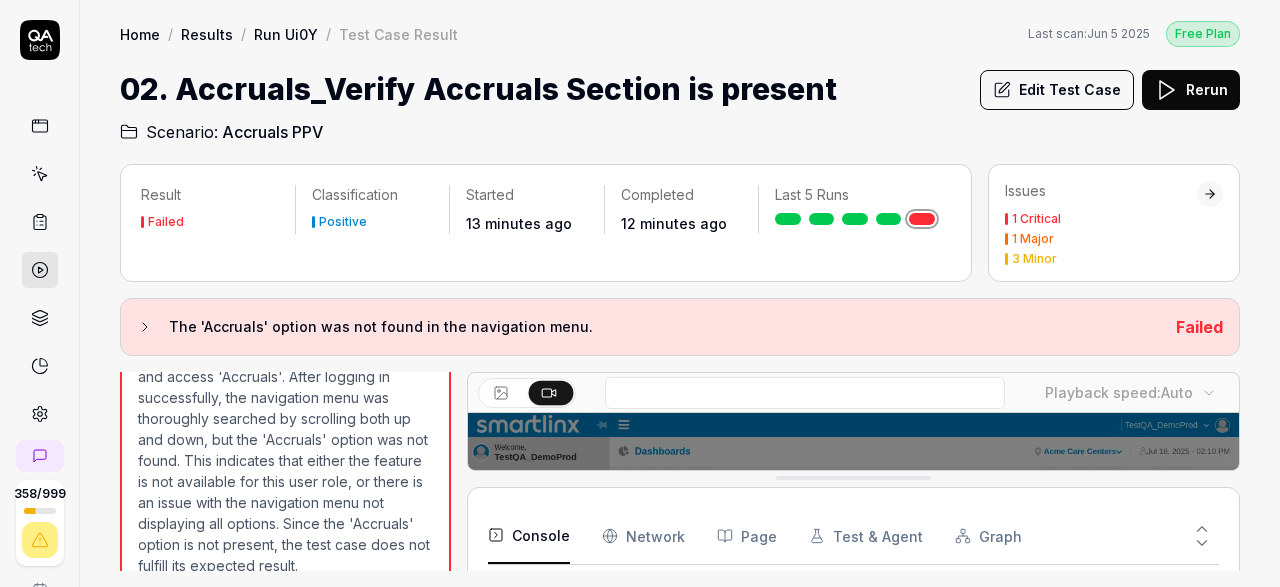 click 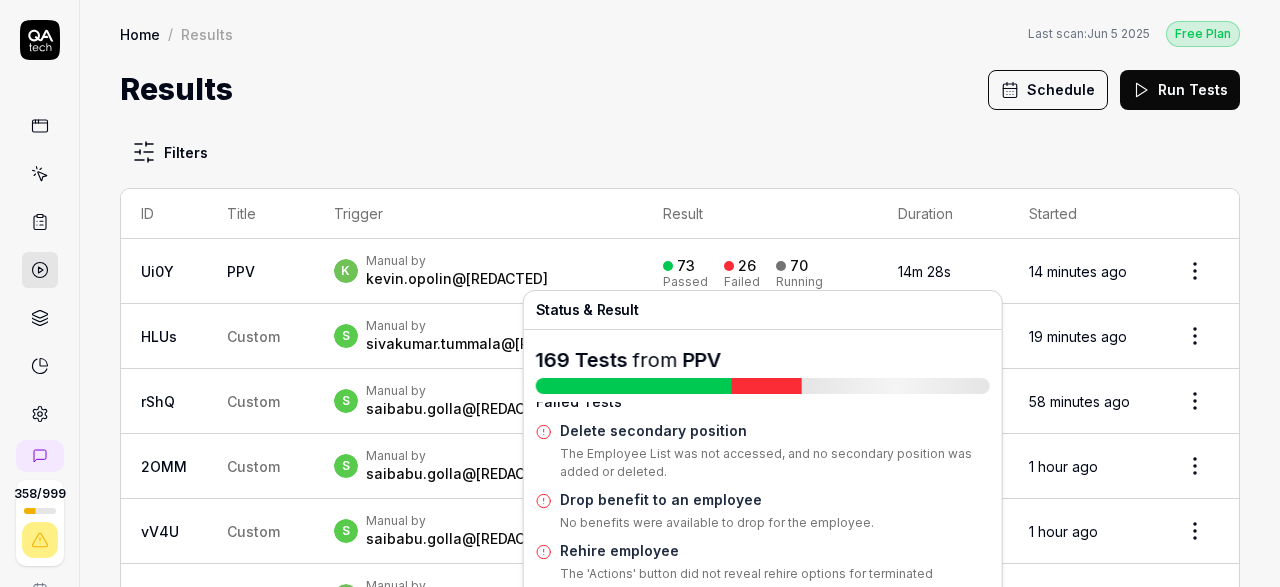 scroll, scrollTop: 0, scrollLeft: 0, axis: both 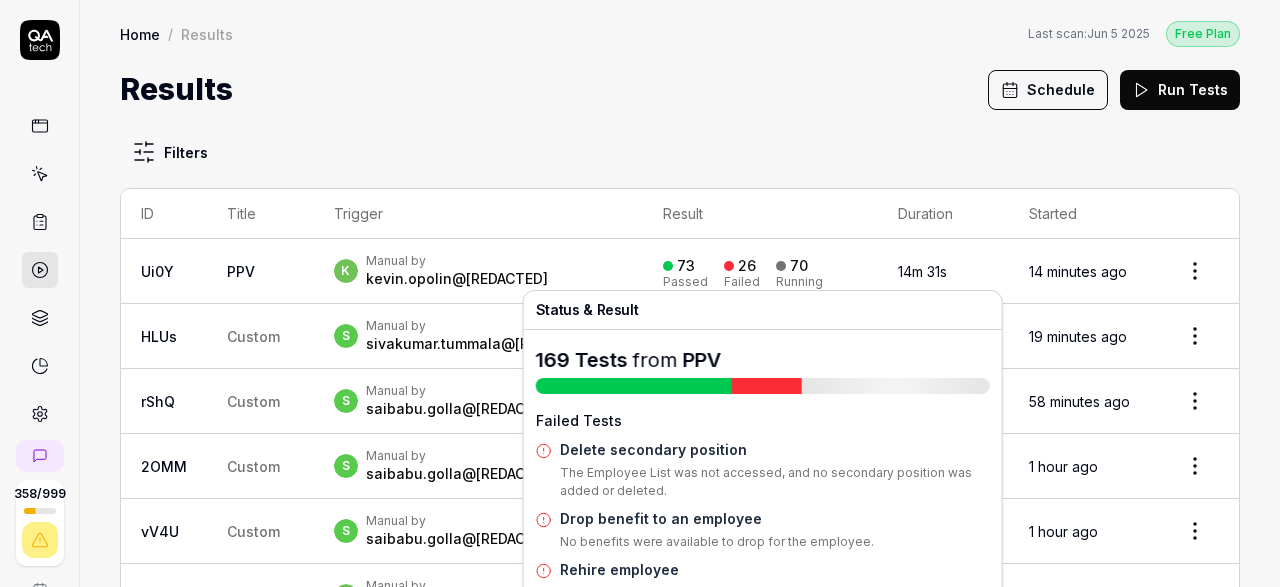 click on "26" at bounding box center (747, 266) 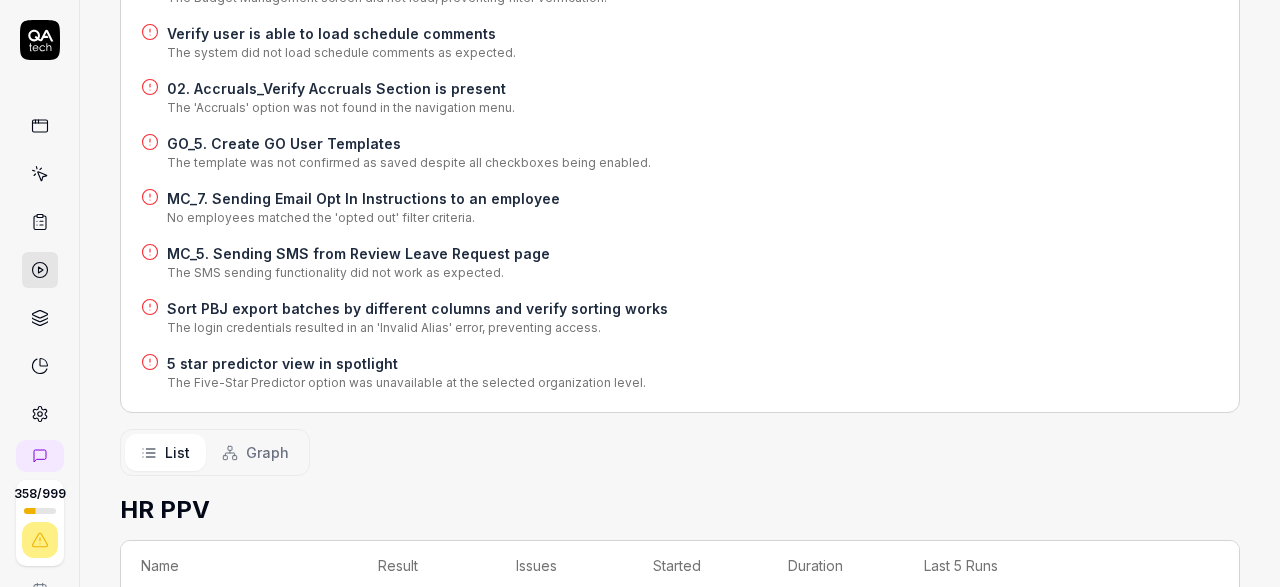 scroll, scrollTop: 0, scrollLeft: 0, axis: both 